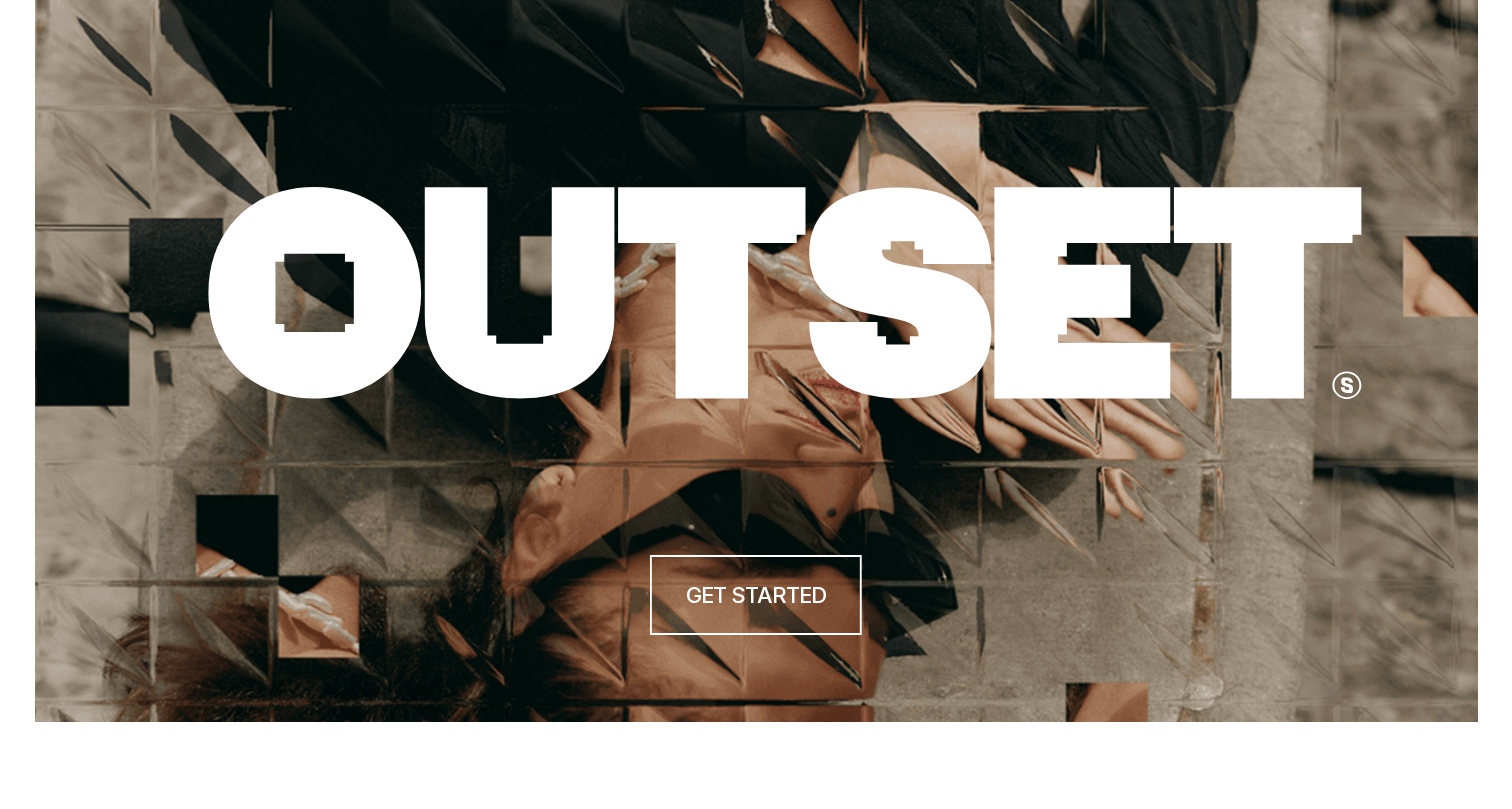 scroll, scrollTop: 0, scrollLeft: 0, axis: both 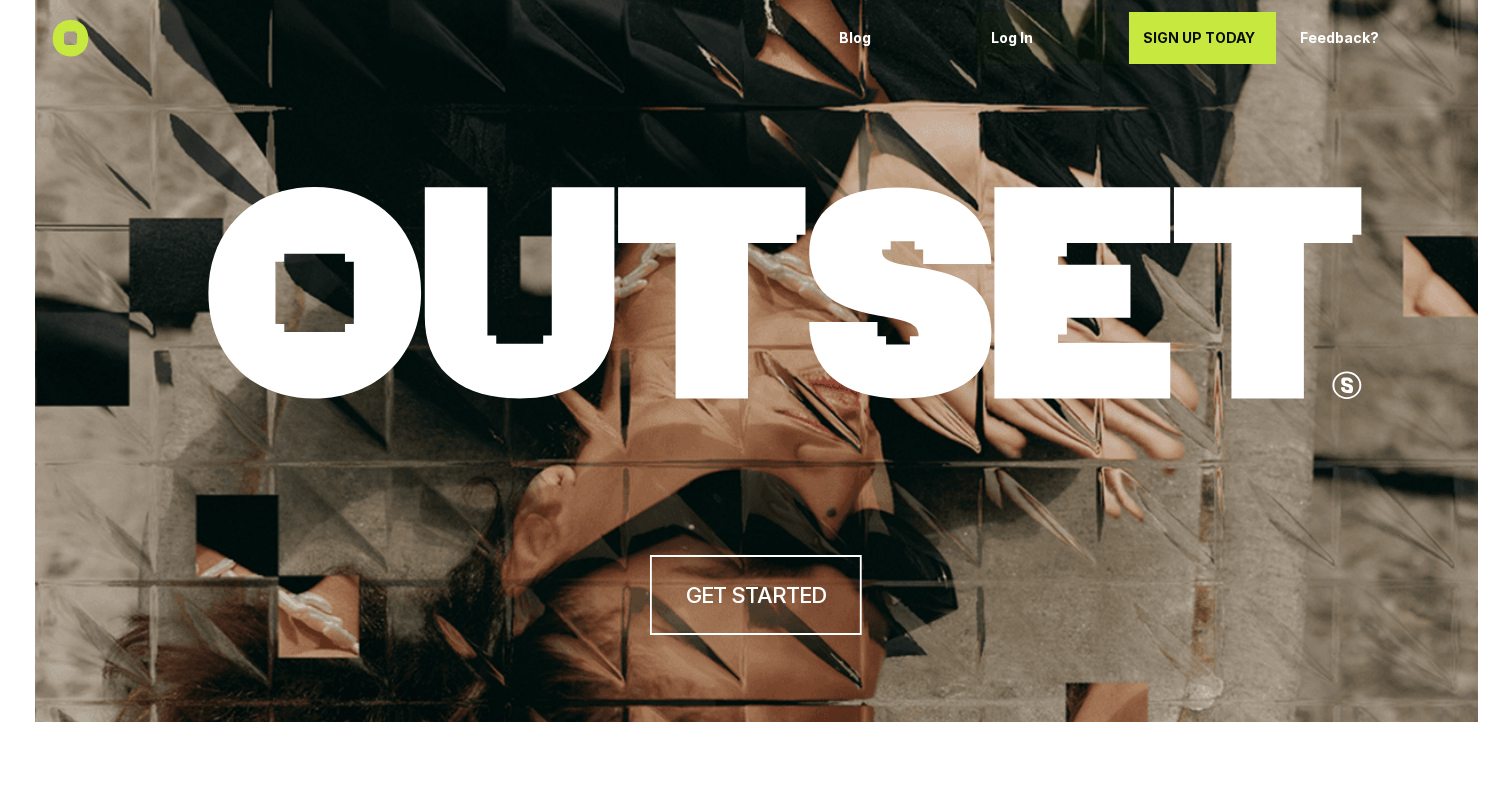 click on "Log In" at bounding box center [1048, 38] 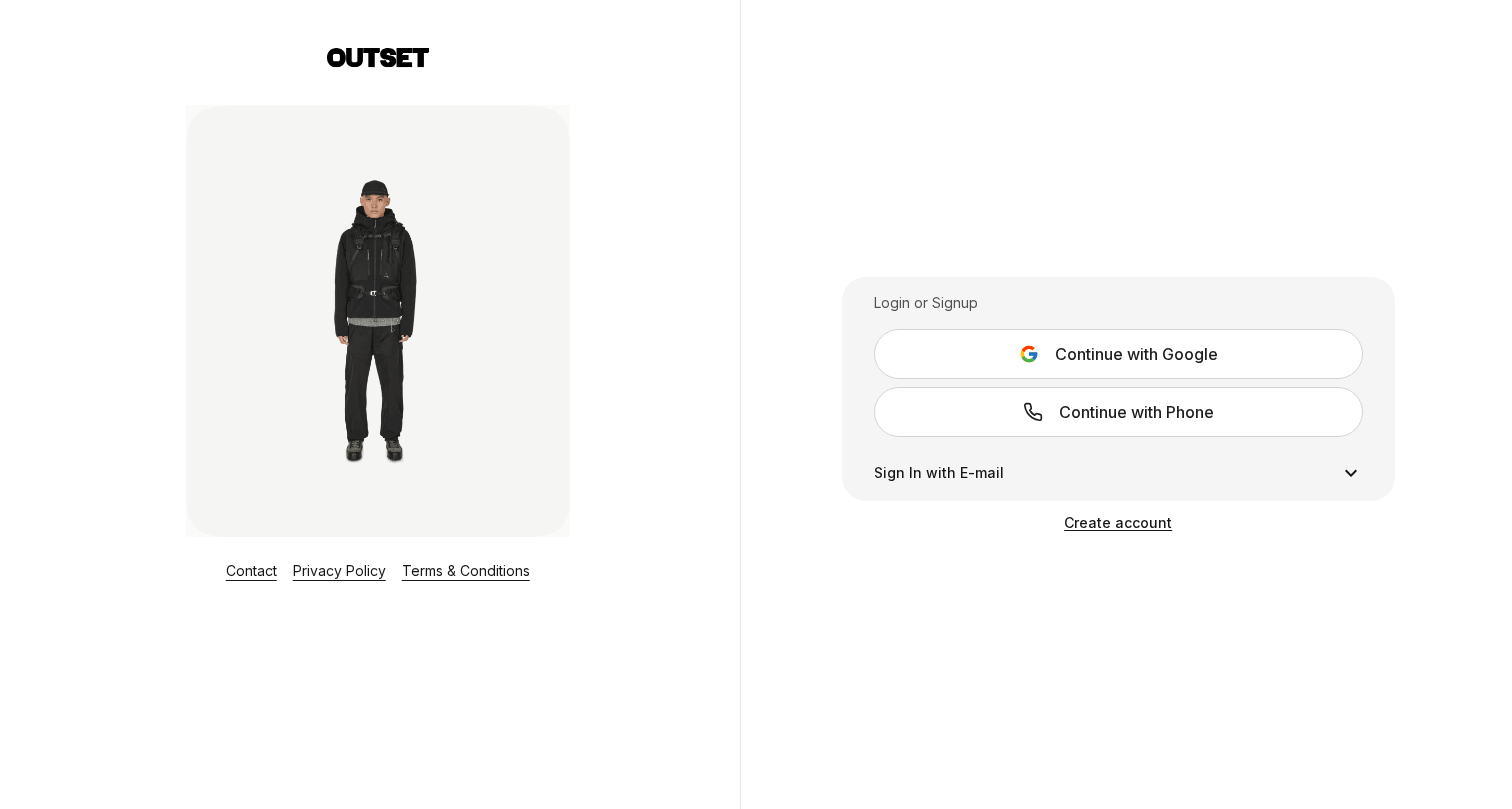 scroll, scrollTop: 0, scrollLeft: 0, axis: both 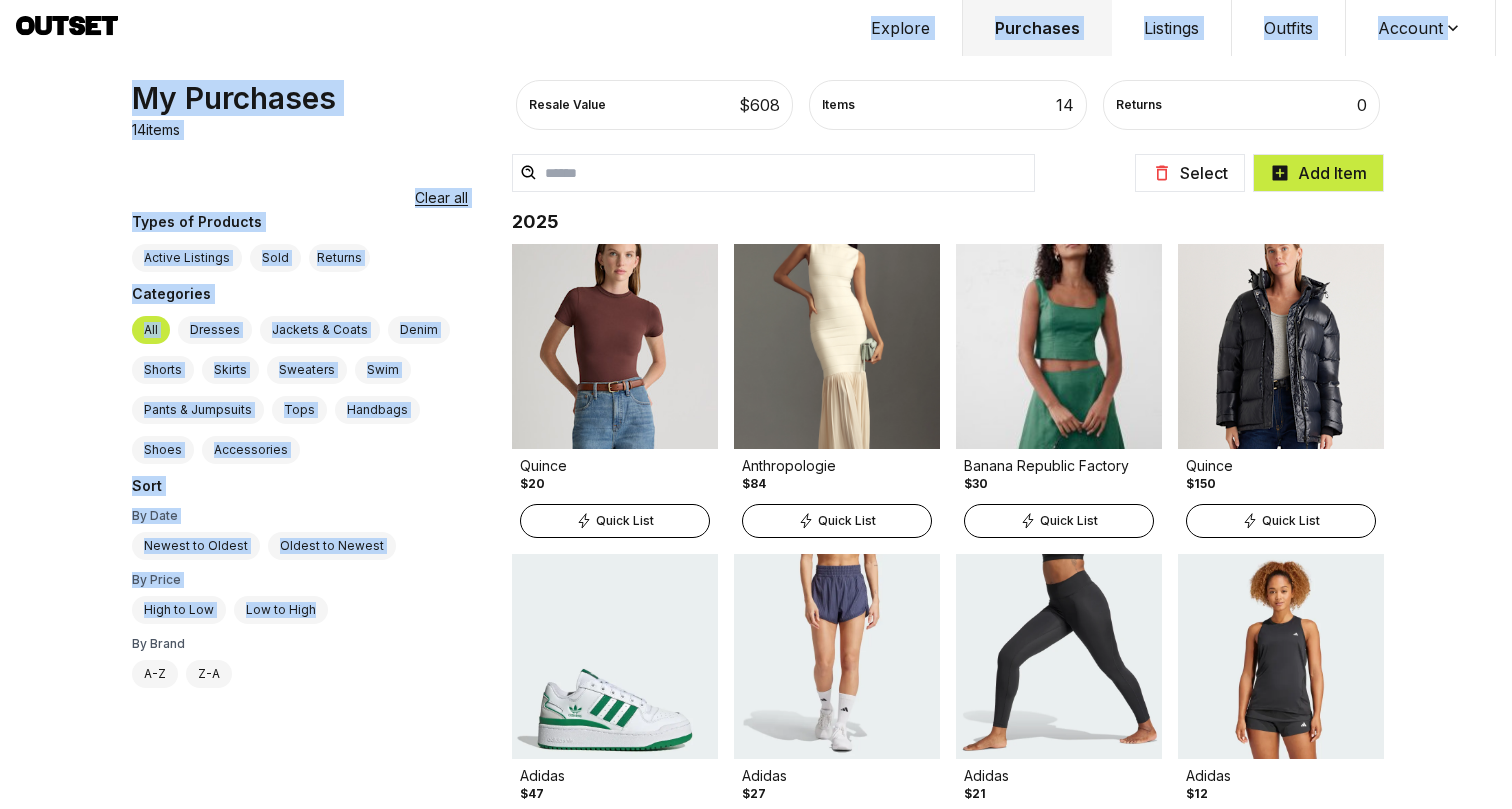 drag, startPoint x: 517, startPoint y: 25, endPoint x: 382, endPoint y: 623, distance: 613.04895 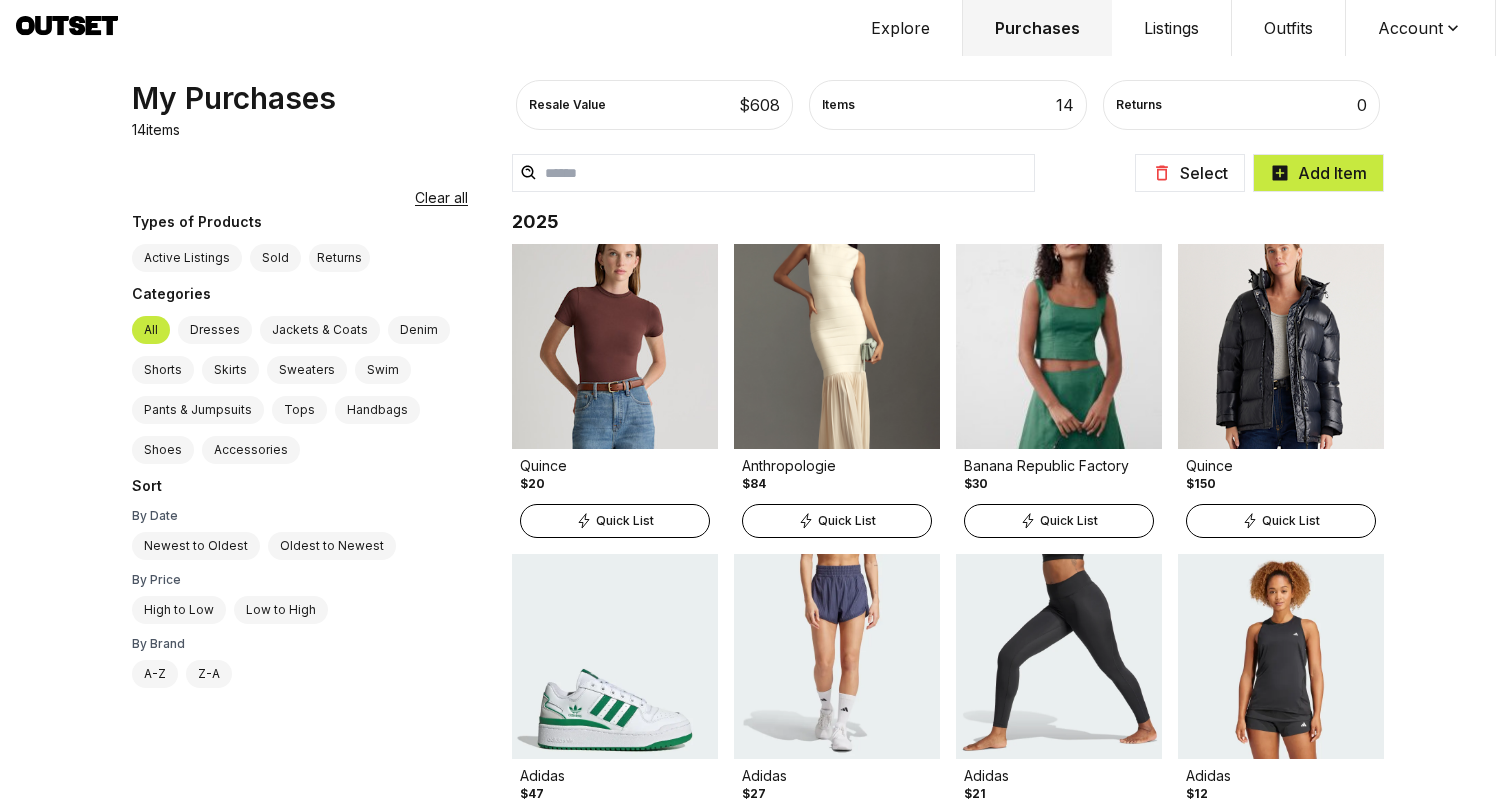 click on "My Purchases 14  items Filter Items Clear all Types of Products Active Listings Sold Returns Categories All Dresses Jackets & Coats Denim Shorts Skirts Sweaters Swim Pants & Jumpsuits Tops Handbags Shoes Accessories Sort By Date Newest to Oldest Oldest to Newest By Price High to Low Low to High By Brand A-Z Z-A Clear All Apply Filters" at bounding box center (308, 444) 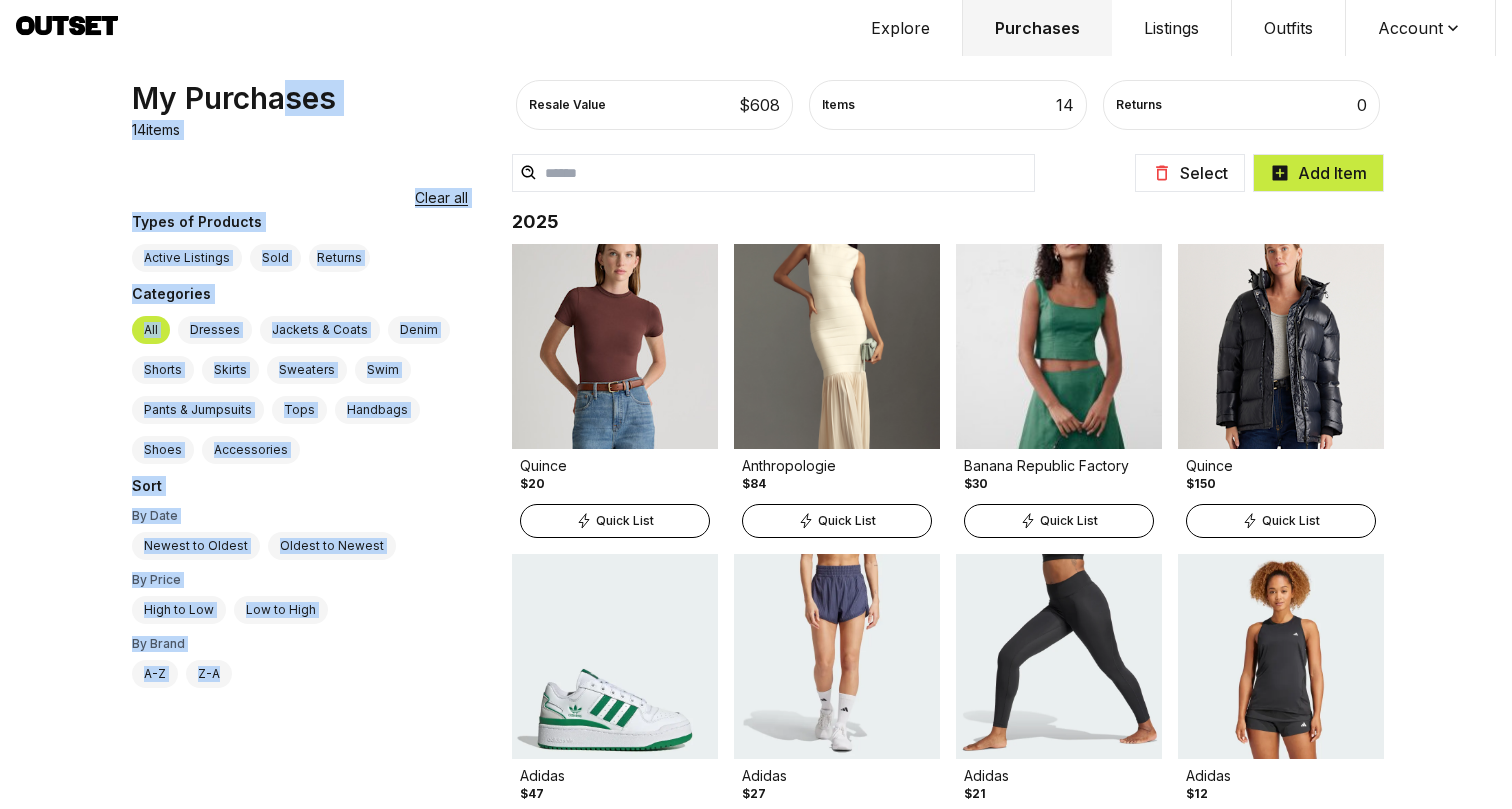 drag, startPoint x: 268, startPoint y: 779, endPoint x: 295, endPoint y: 81, distance: 698.52203 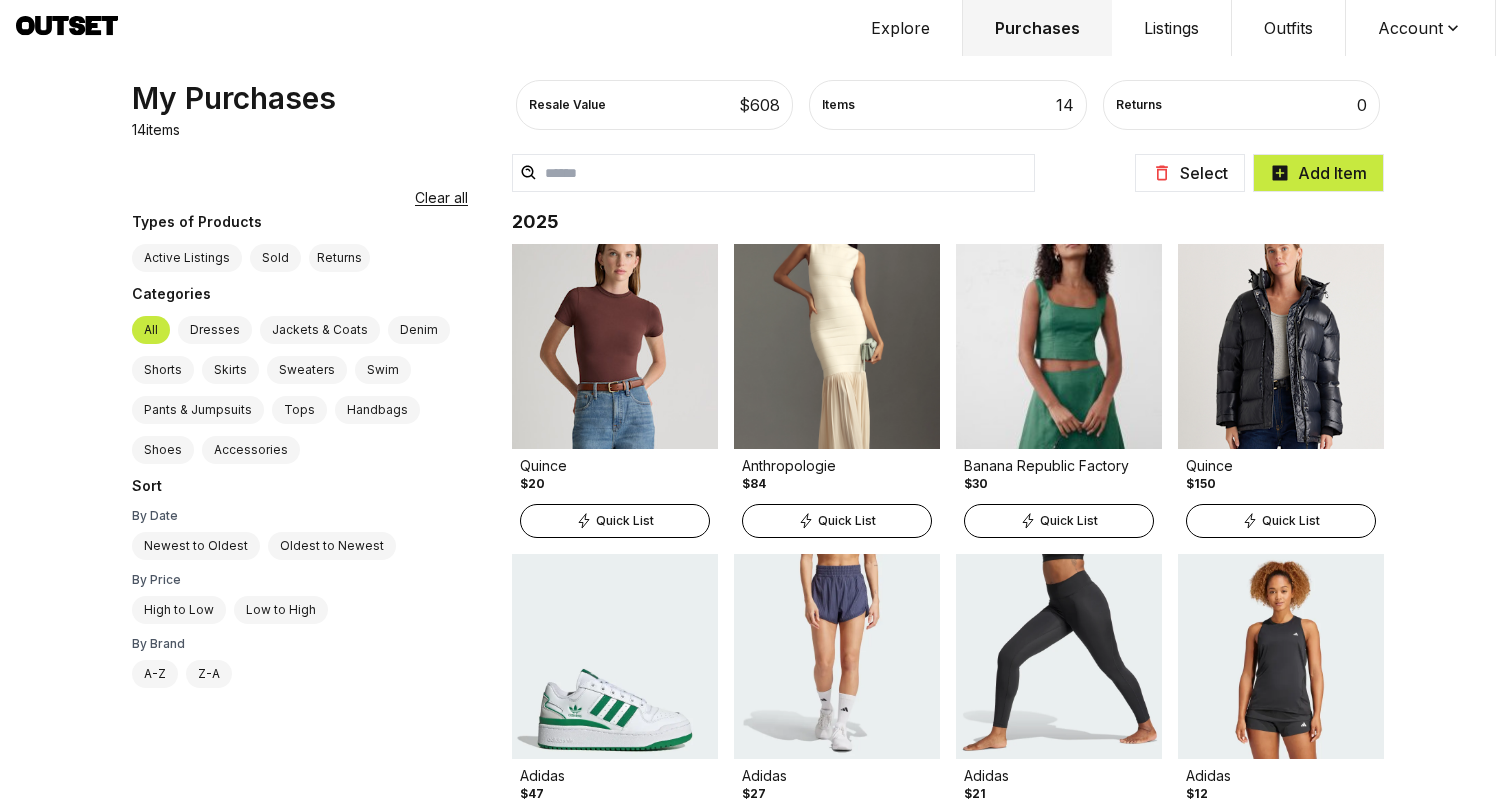 click at bounding box center [756, 40] 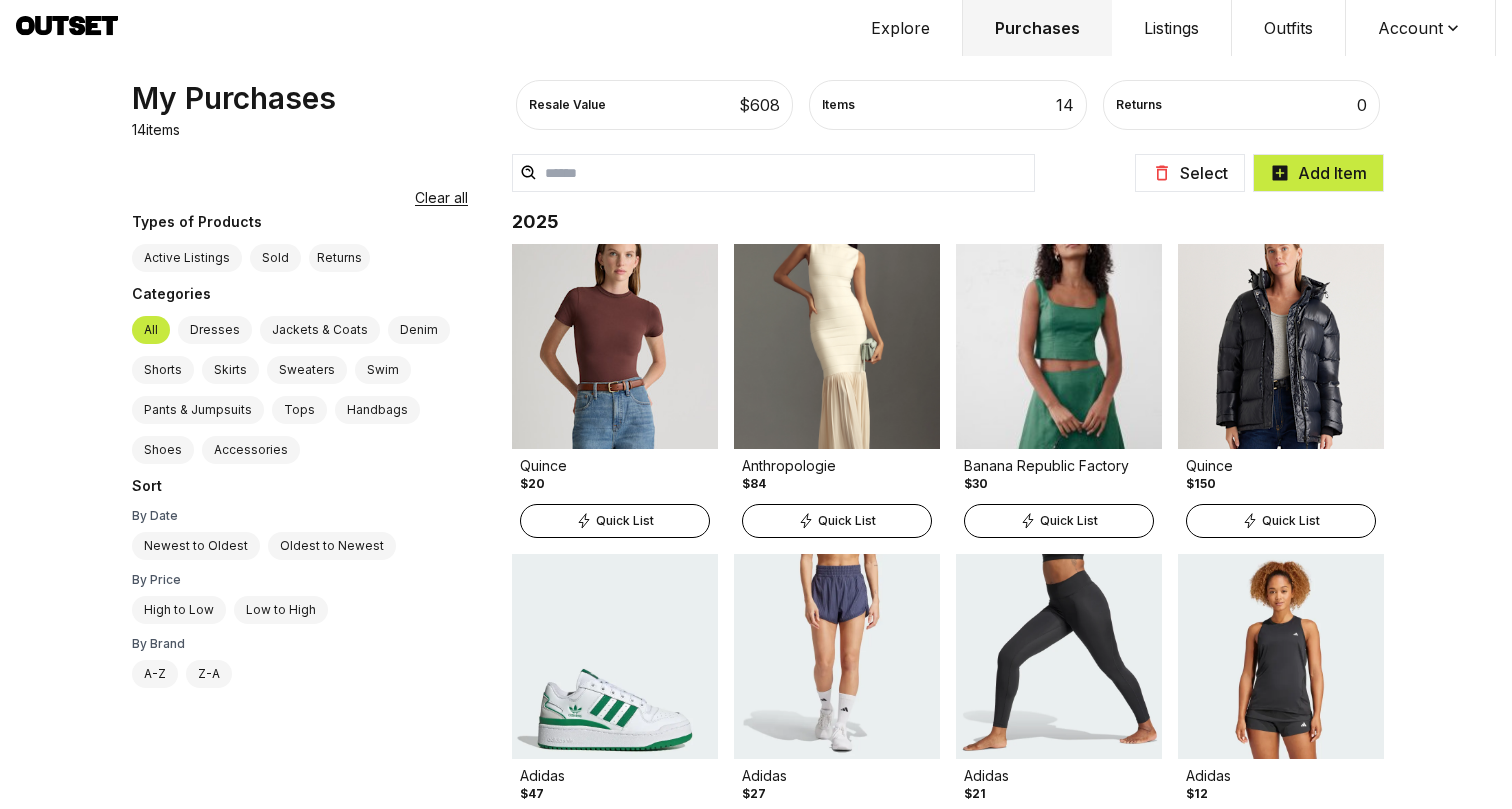 click on "Account" at bounding box center [1421, 28] 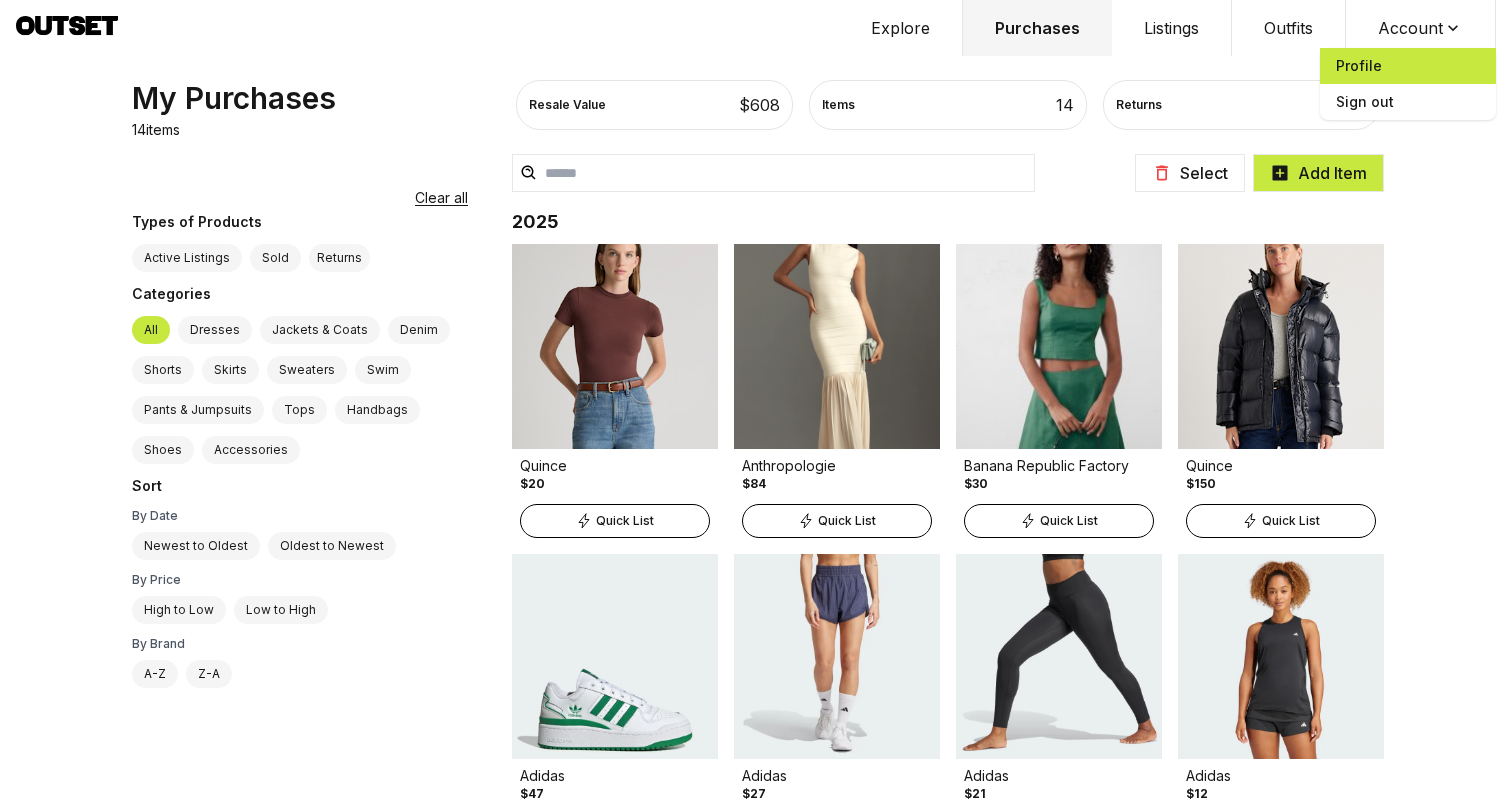 click on "Profile" at bounding box center [1408, 66] 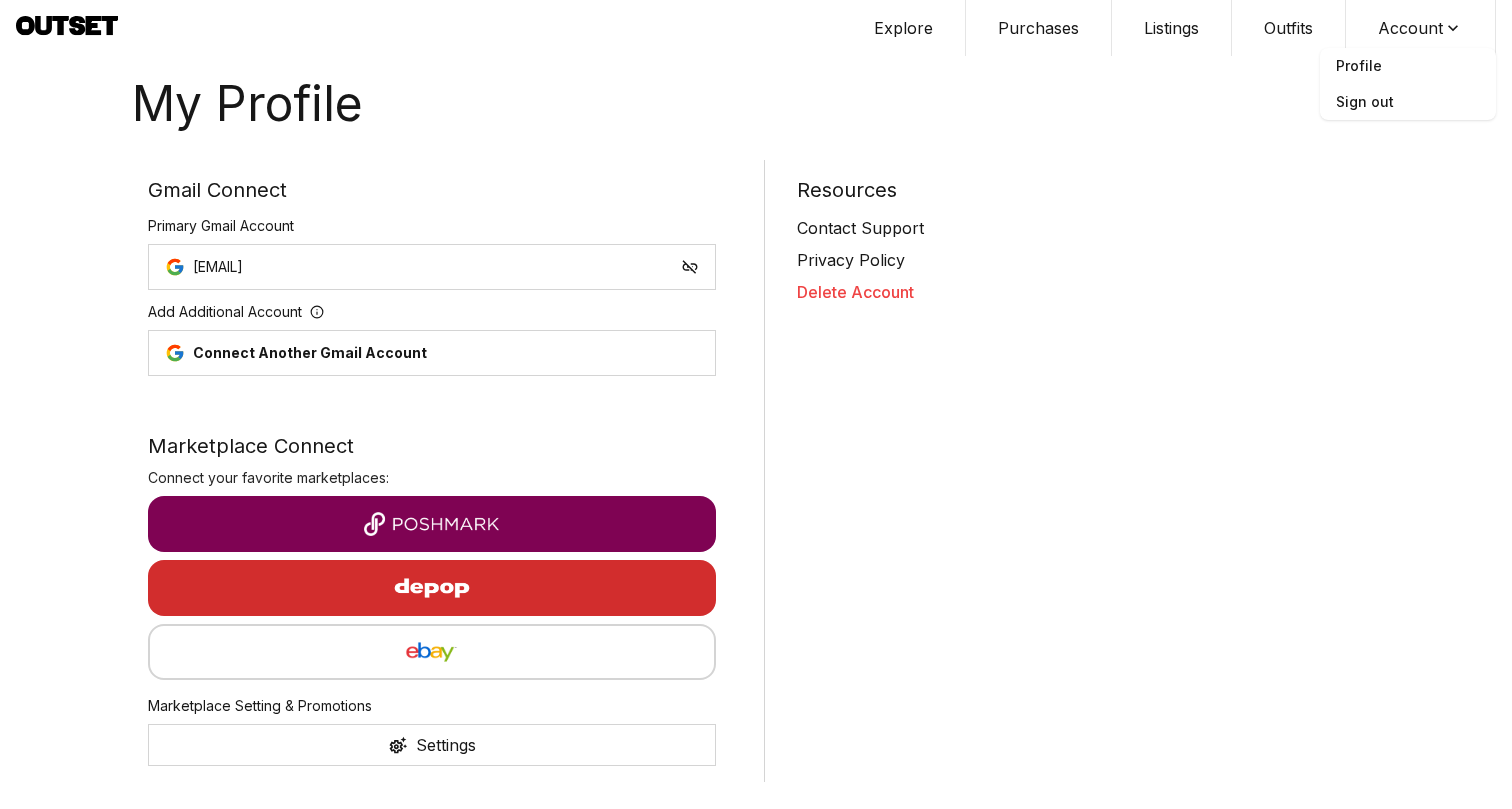 scroll, scrollTop: 5, scrollLeft: 0, axis: vertical 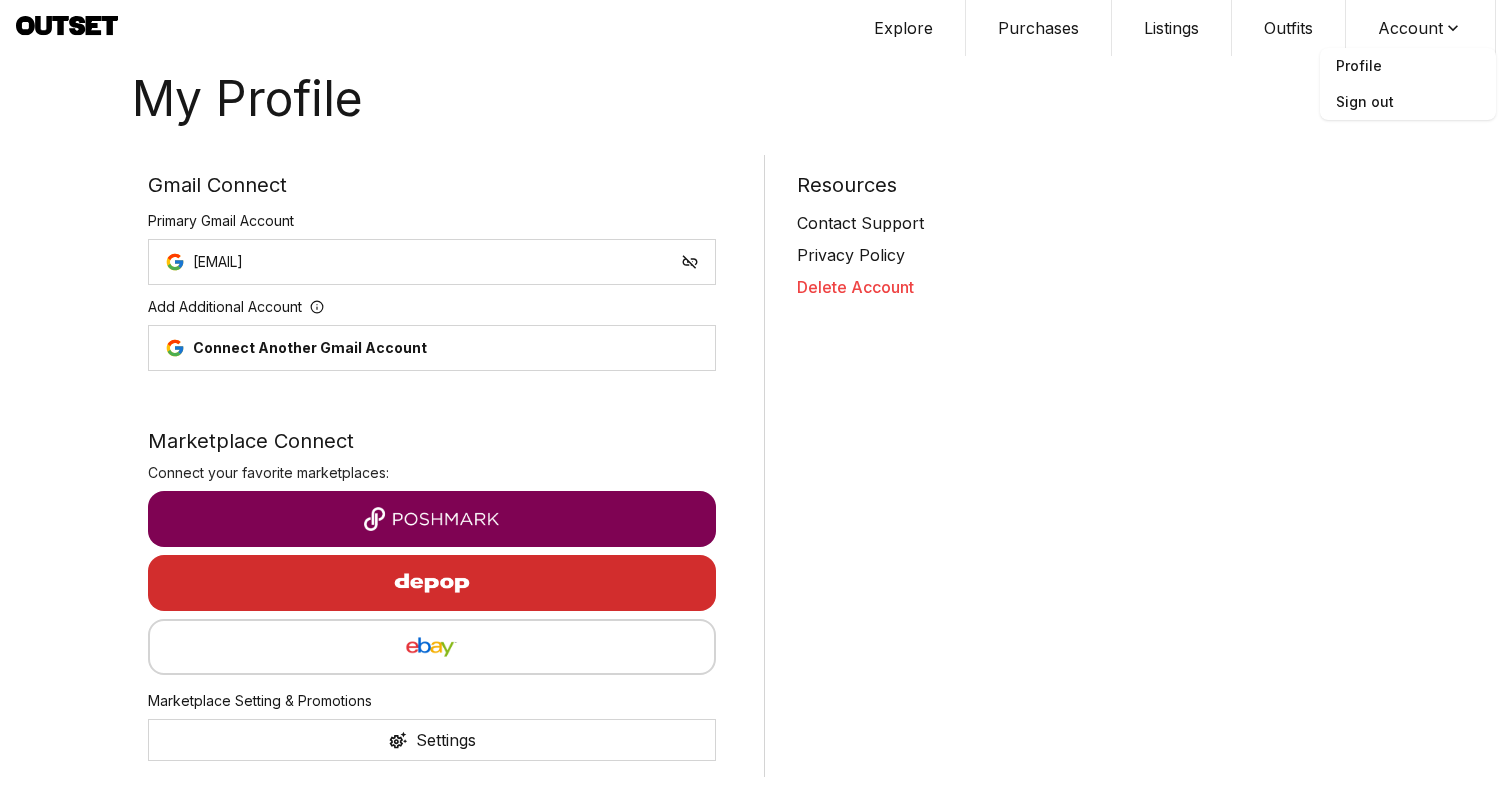 click on "Settings" at bounding box center (446, 740) 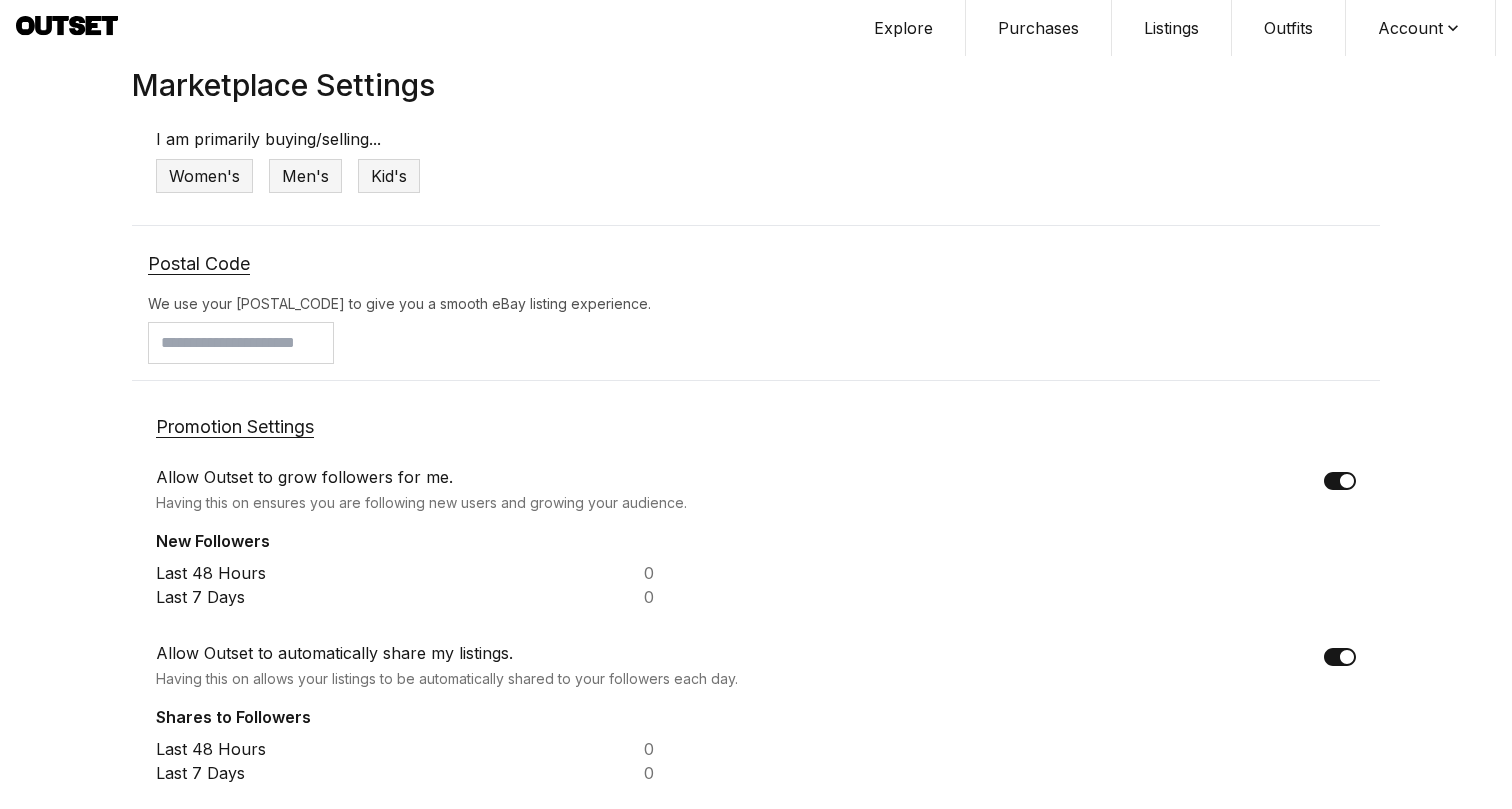 scroll, scrollTop: 0, scrollLeft: 0, axis: both 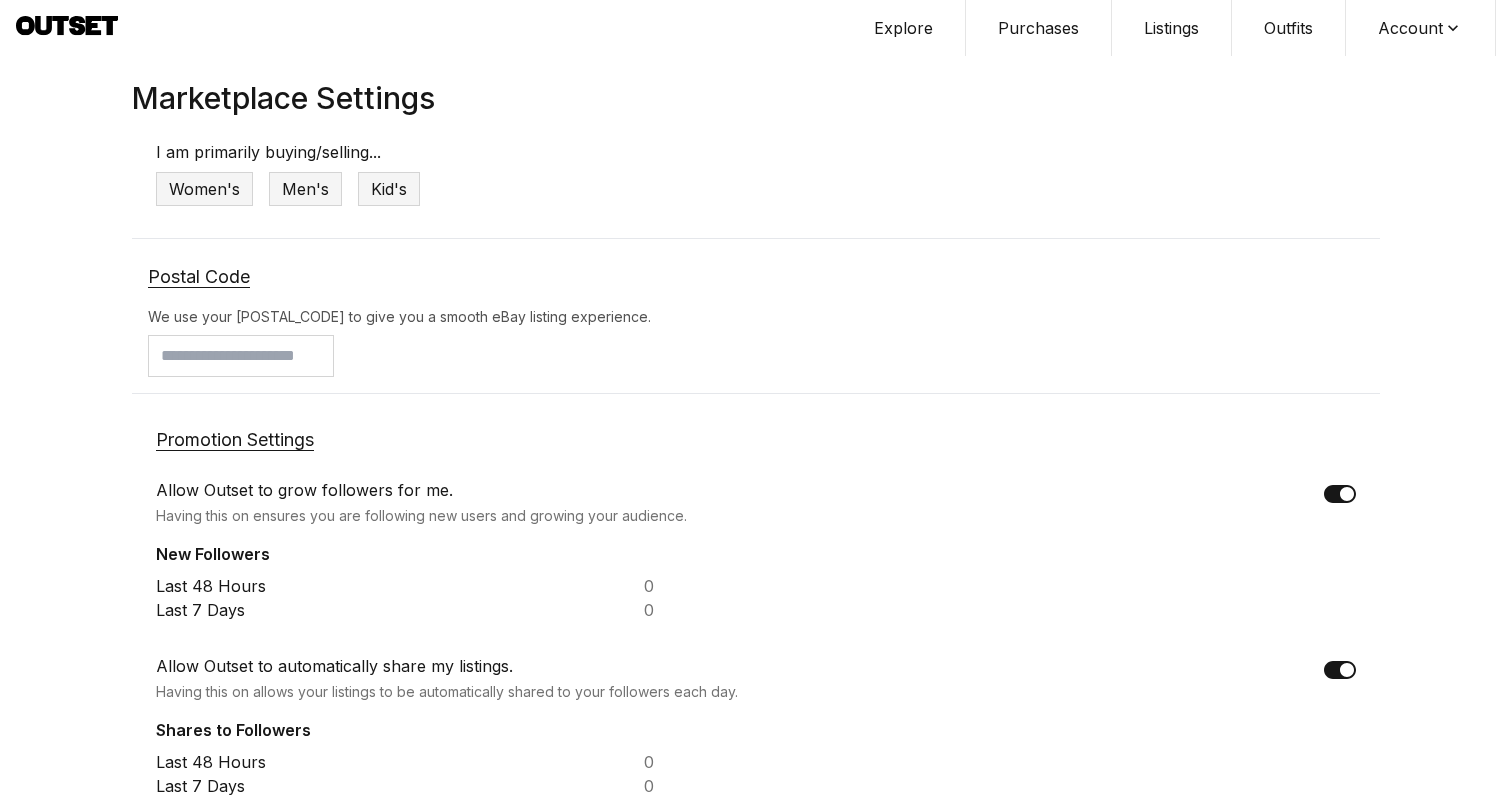 click on "Marketplace Settings Explore Purchases Listings Outfits Account Profile Sign out" at bounding box center (756, 28) 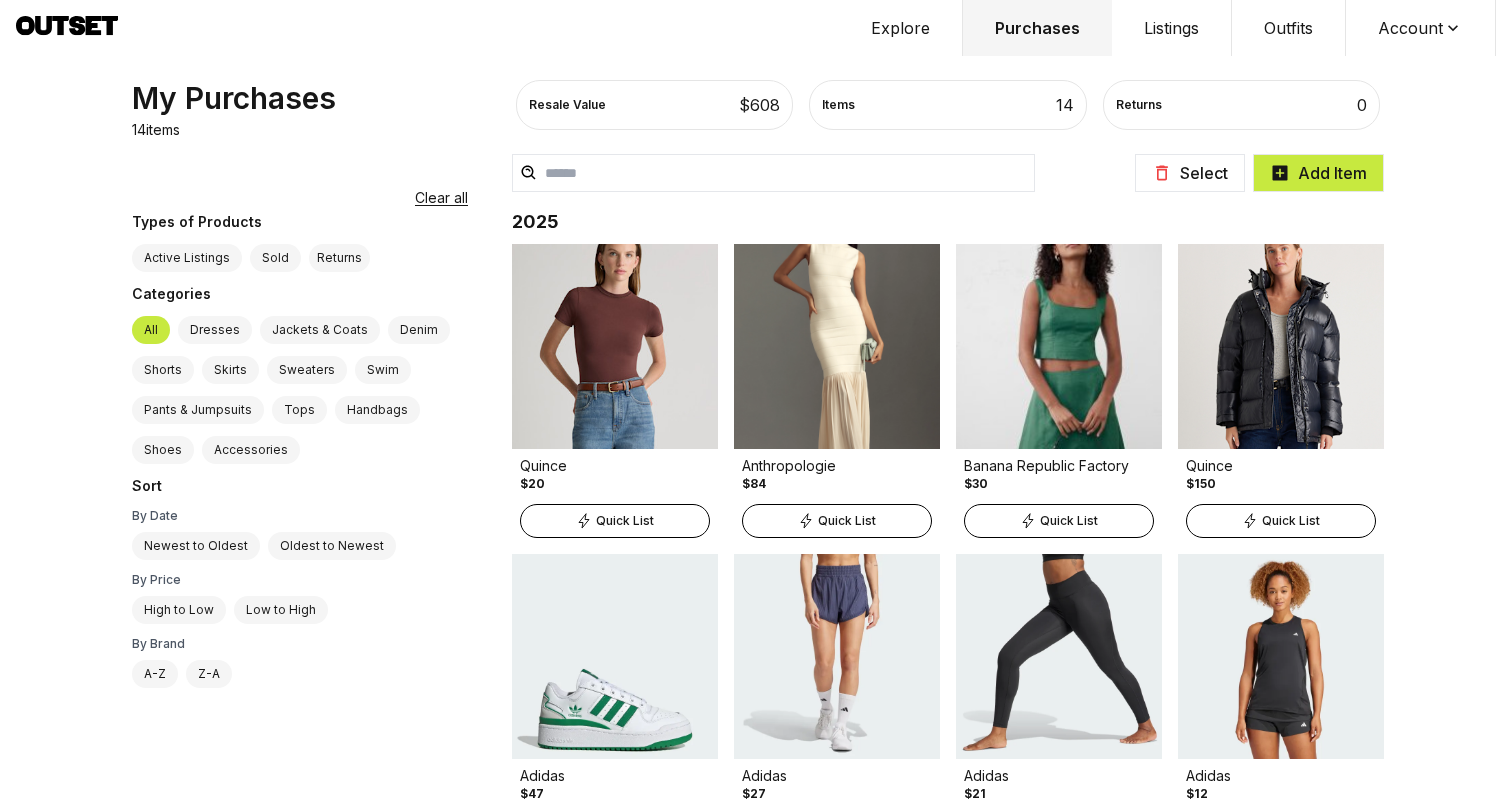 click at bounding box center (837, 346) 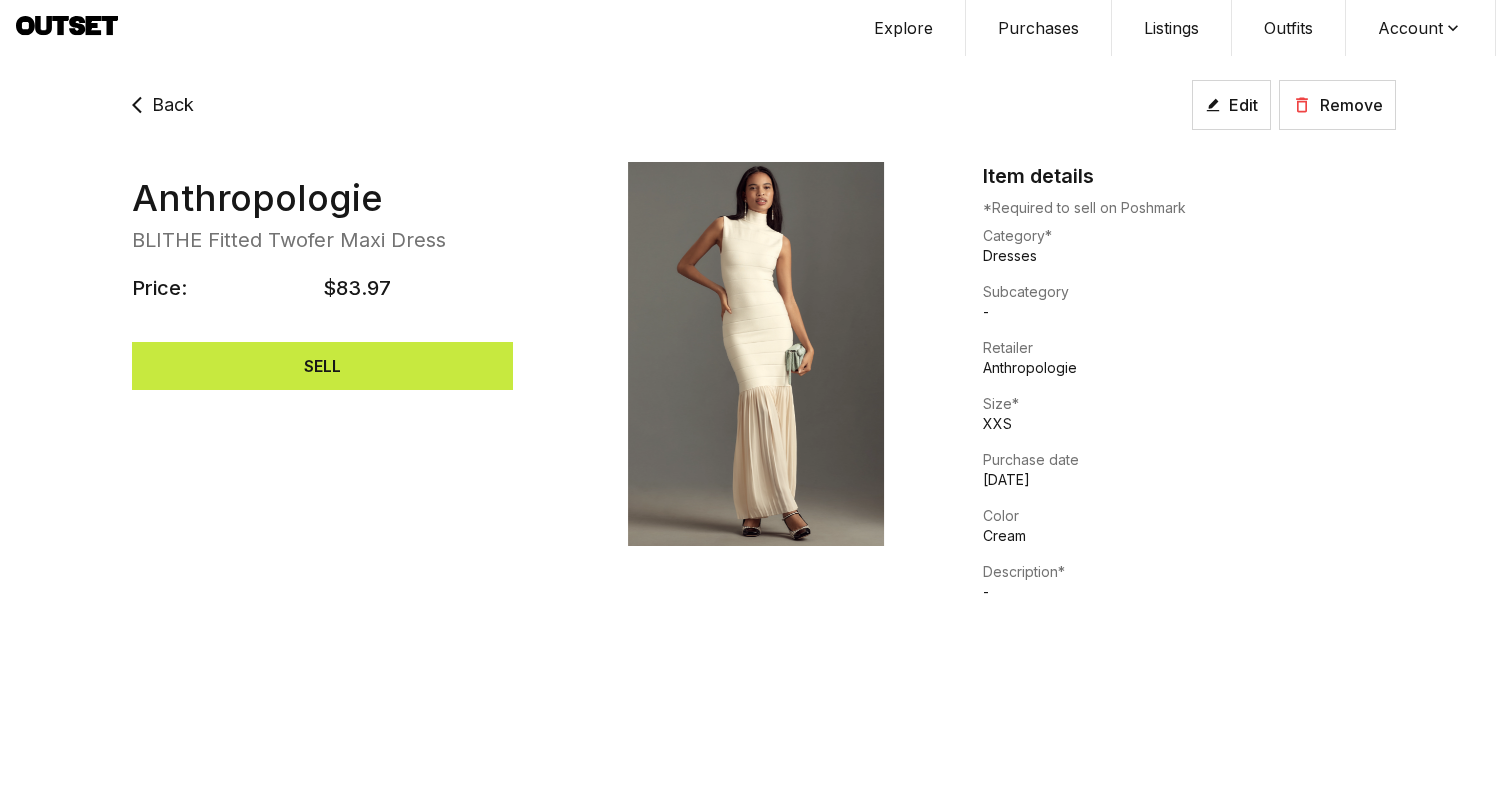 click on "SELL" at bounding box center (322, 366) 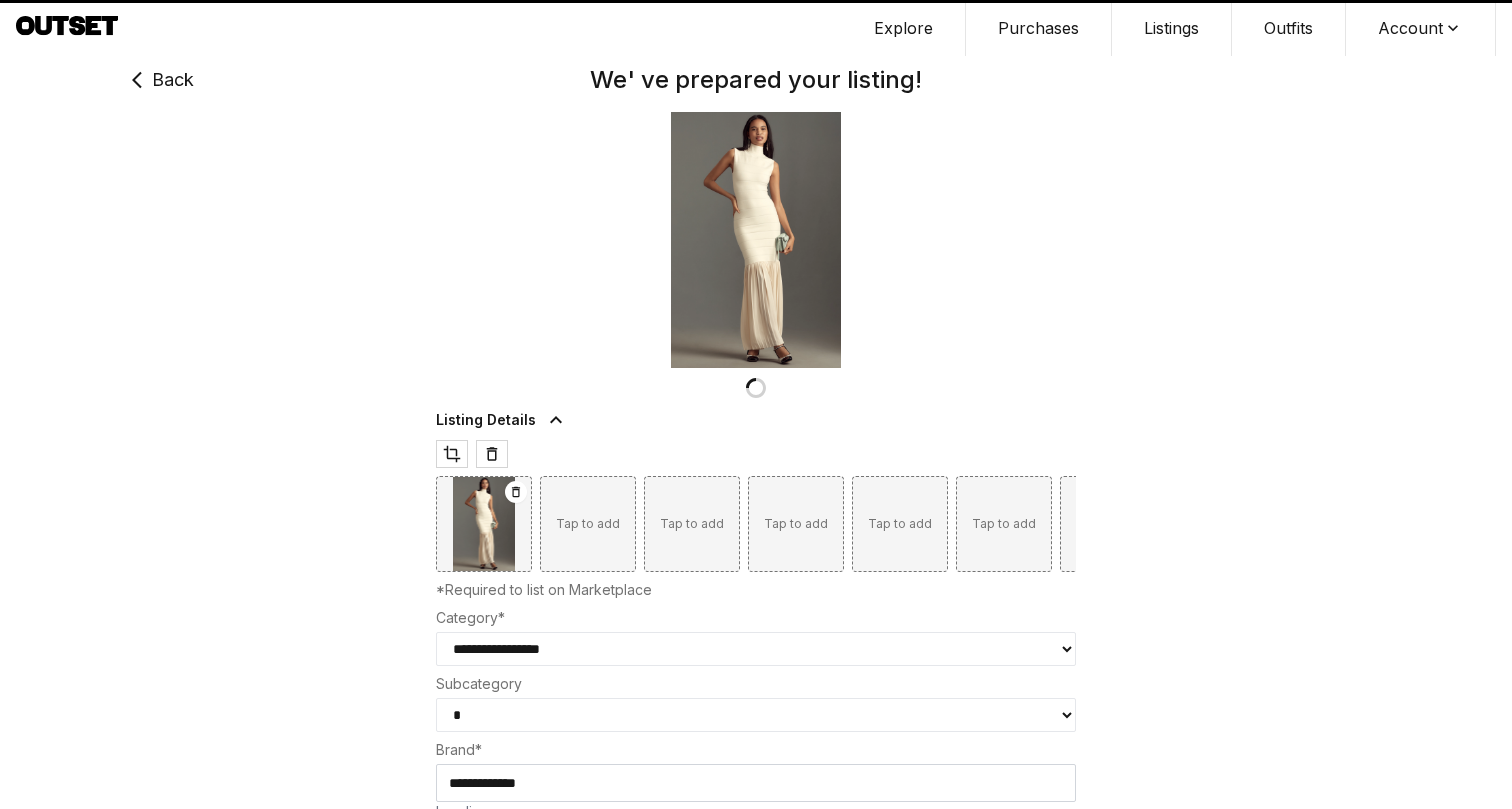 type on "**" 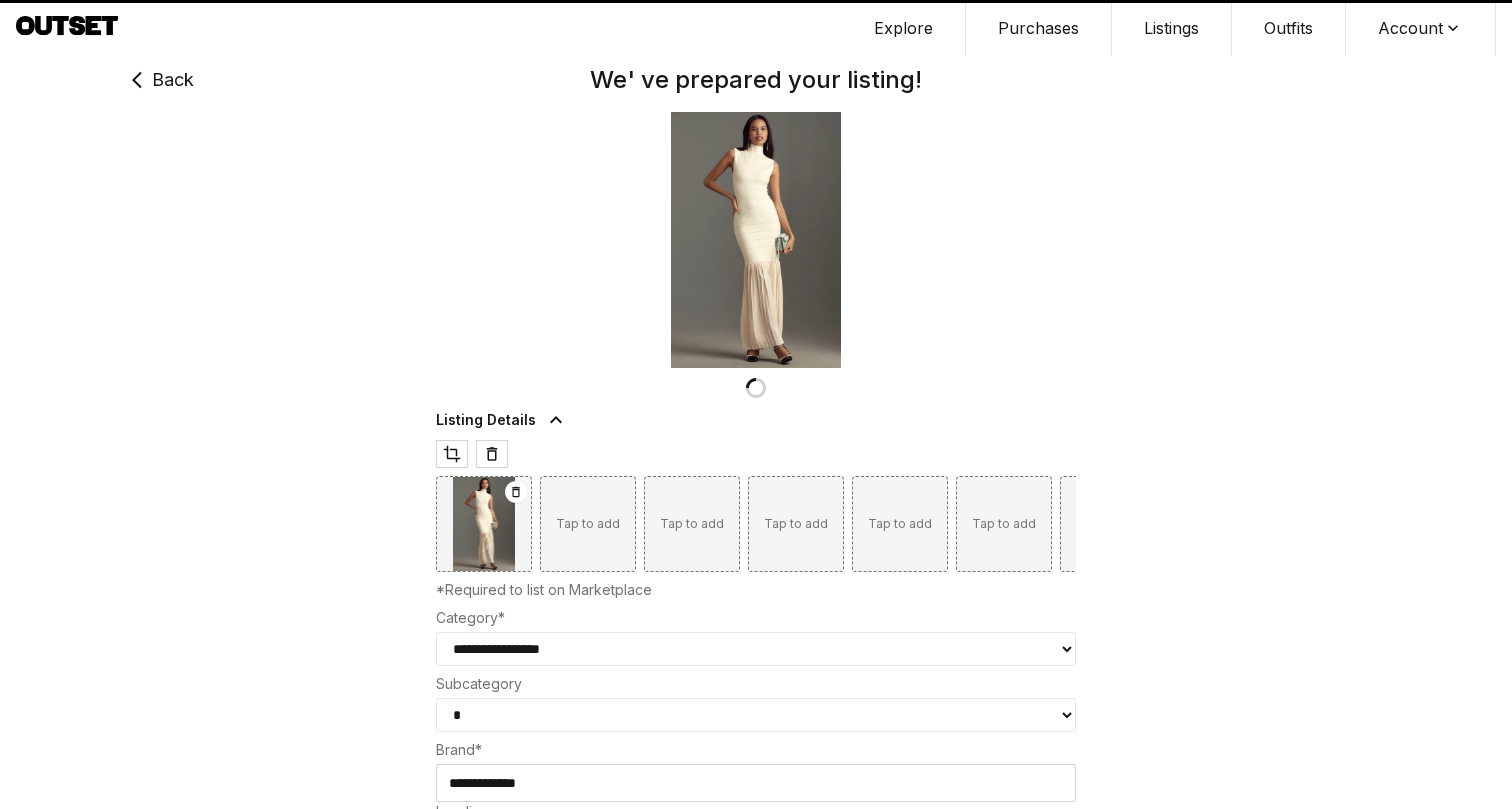 type on "**" 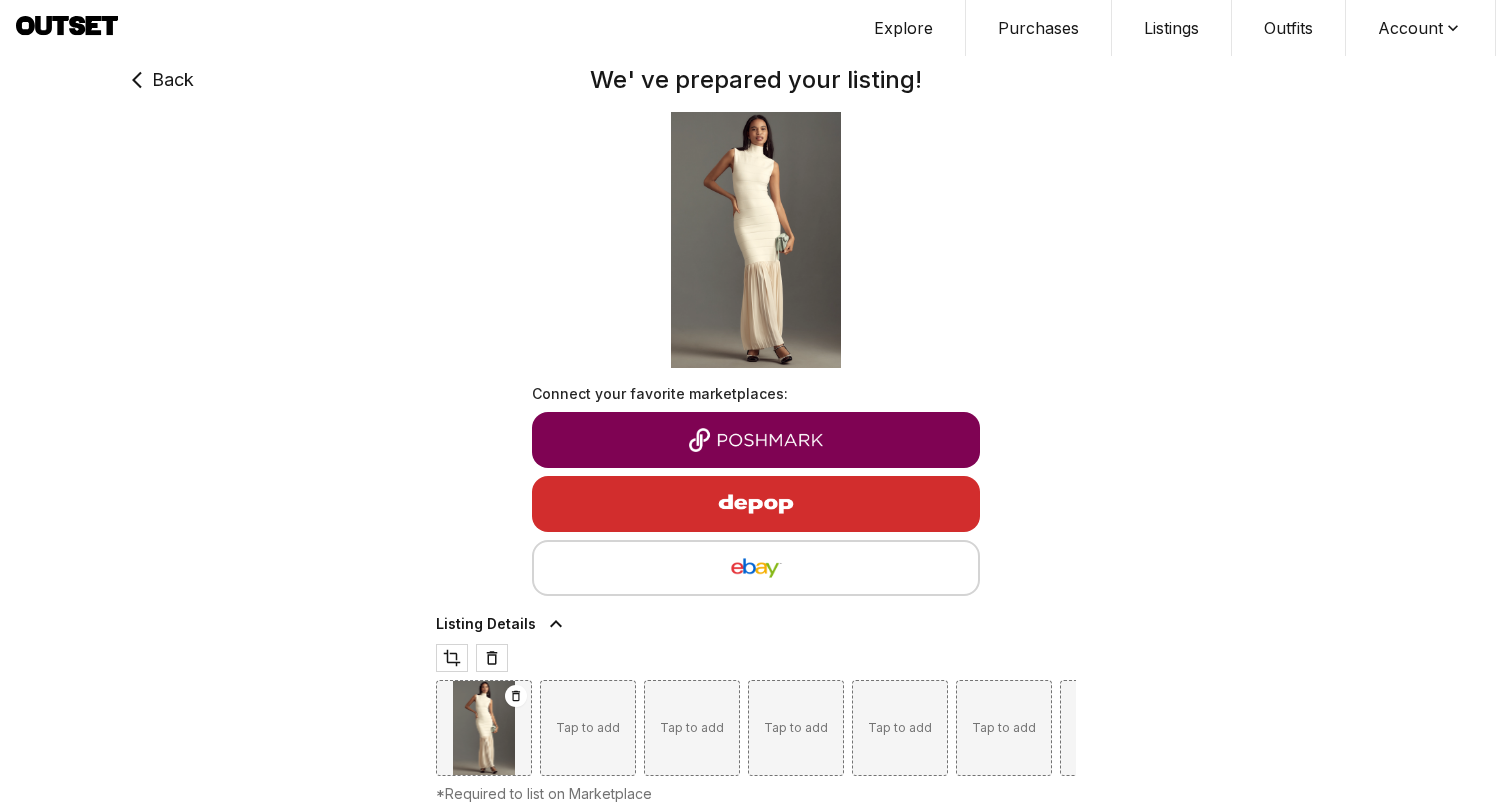 type on "**" 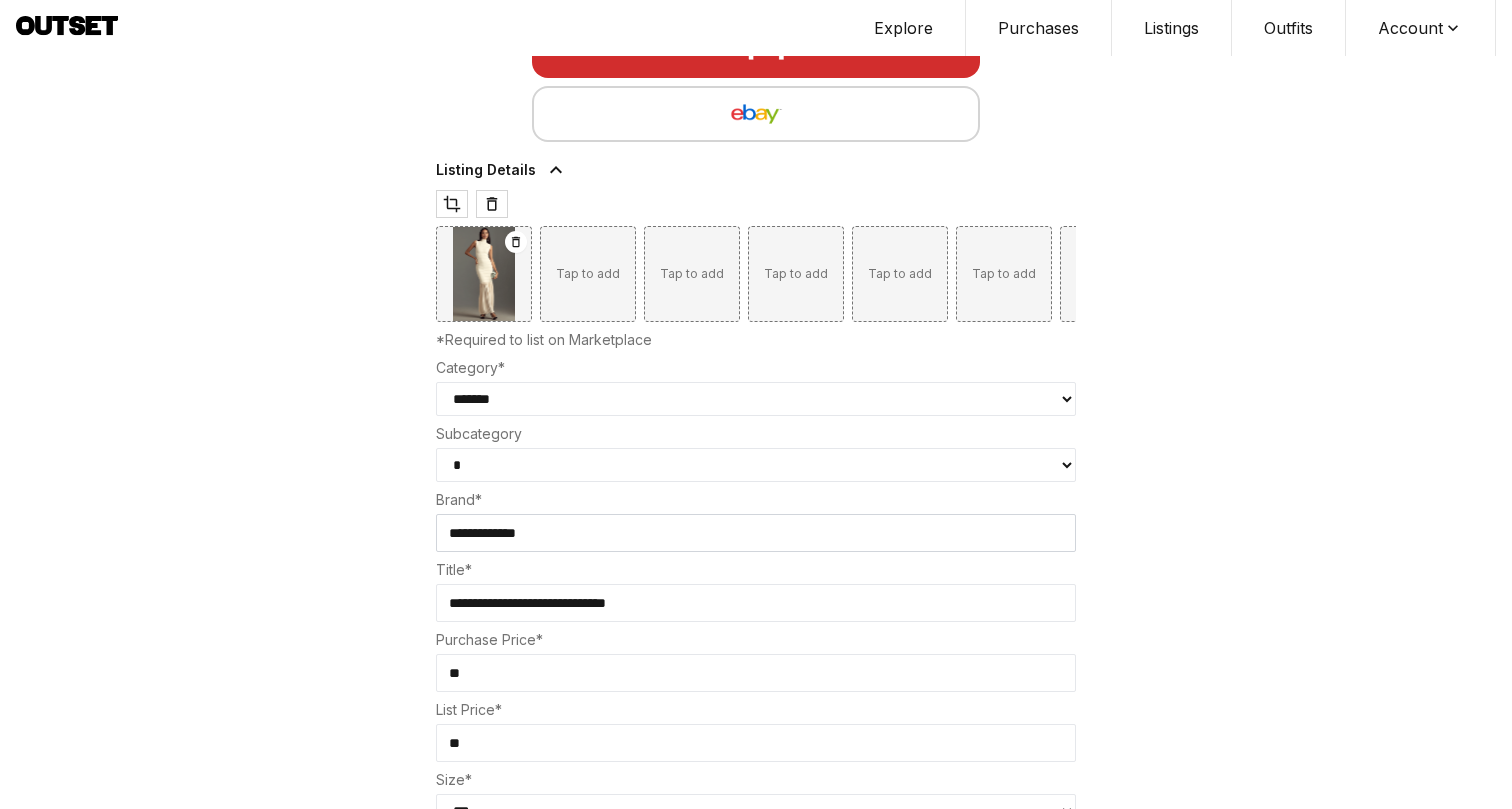scroll, scrollTop: 456, scrollLeft: 0, axis: vertical 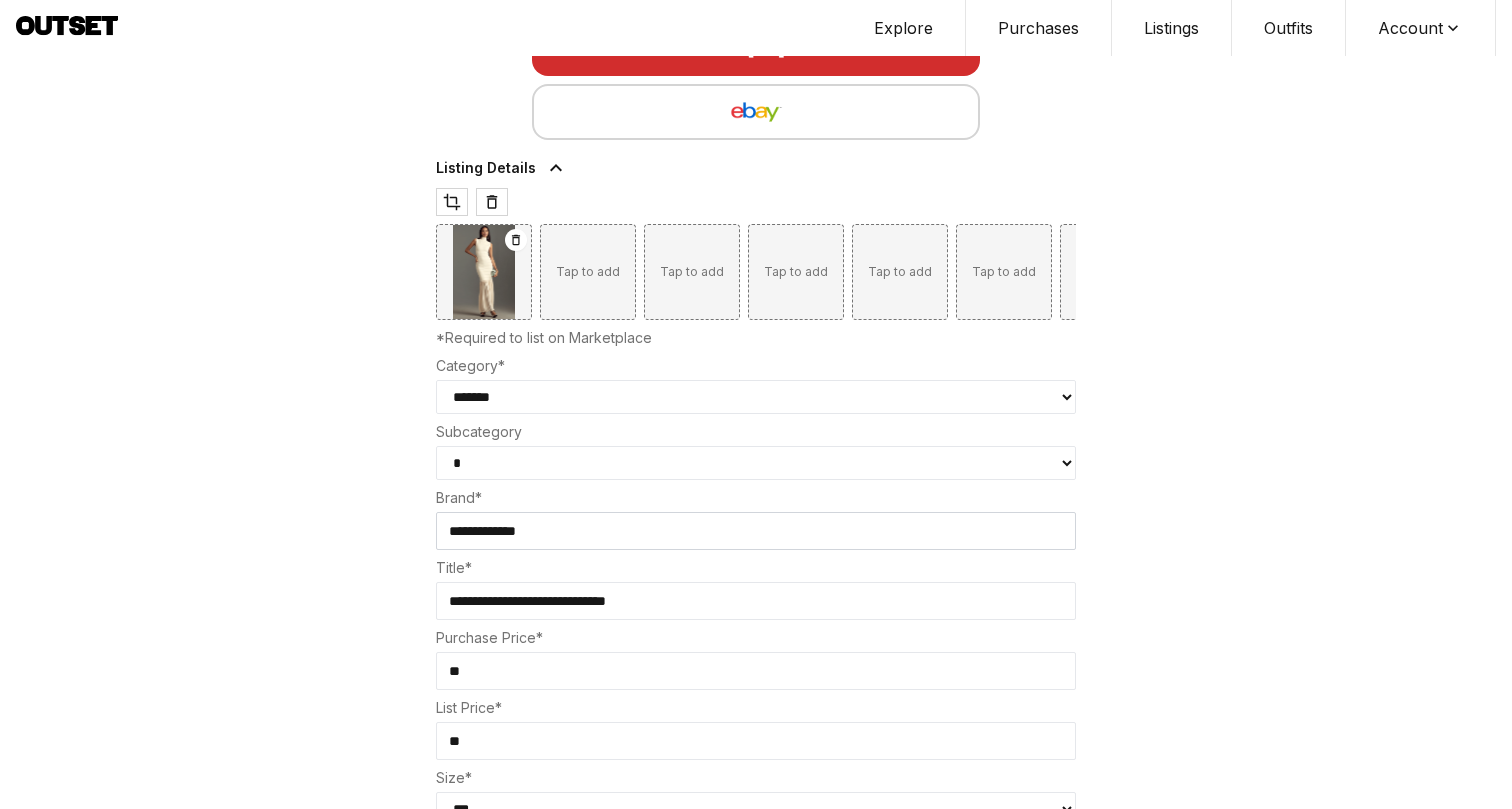 click on "* **** **** ****" at bounding box center [756, 463] 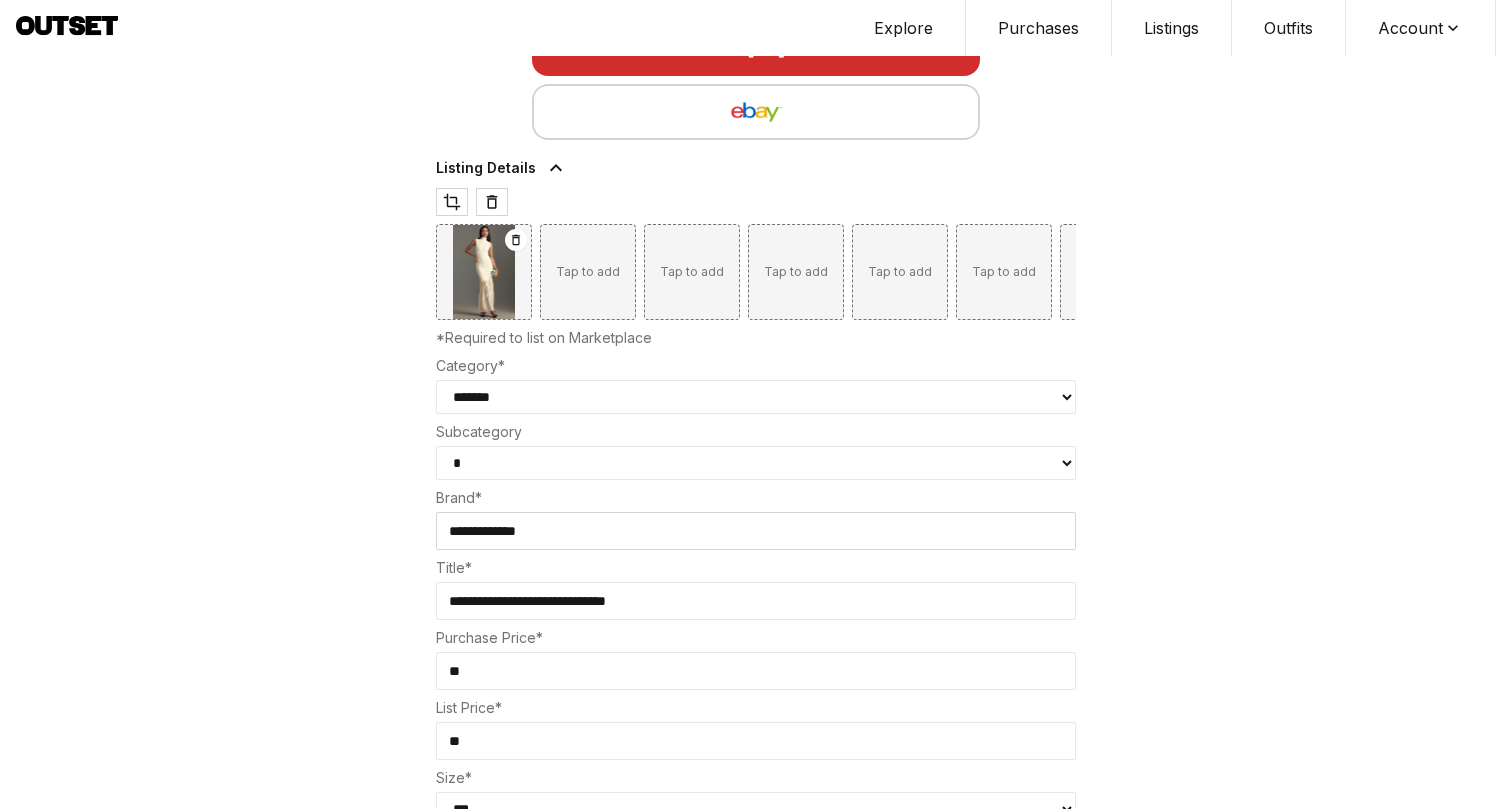 select on "****" 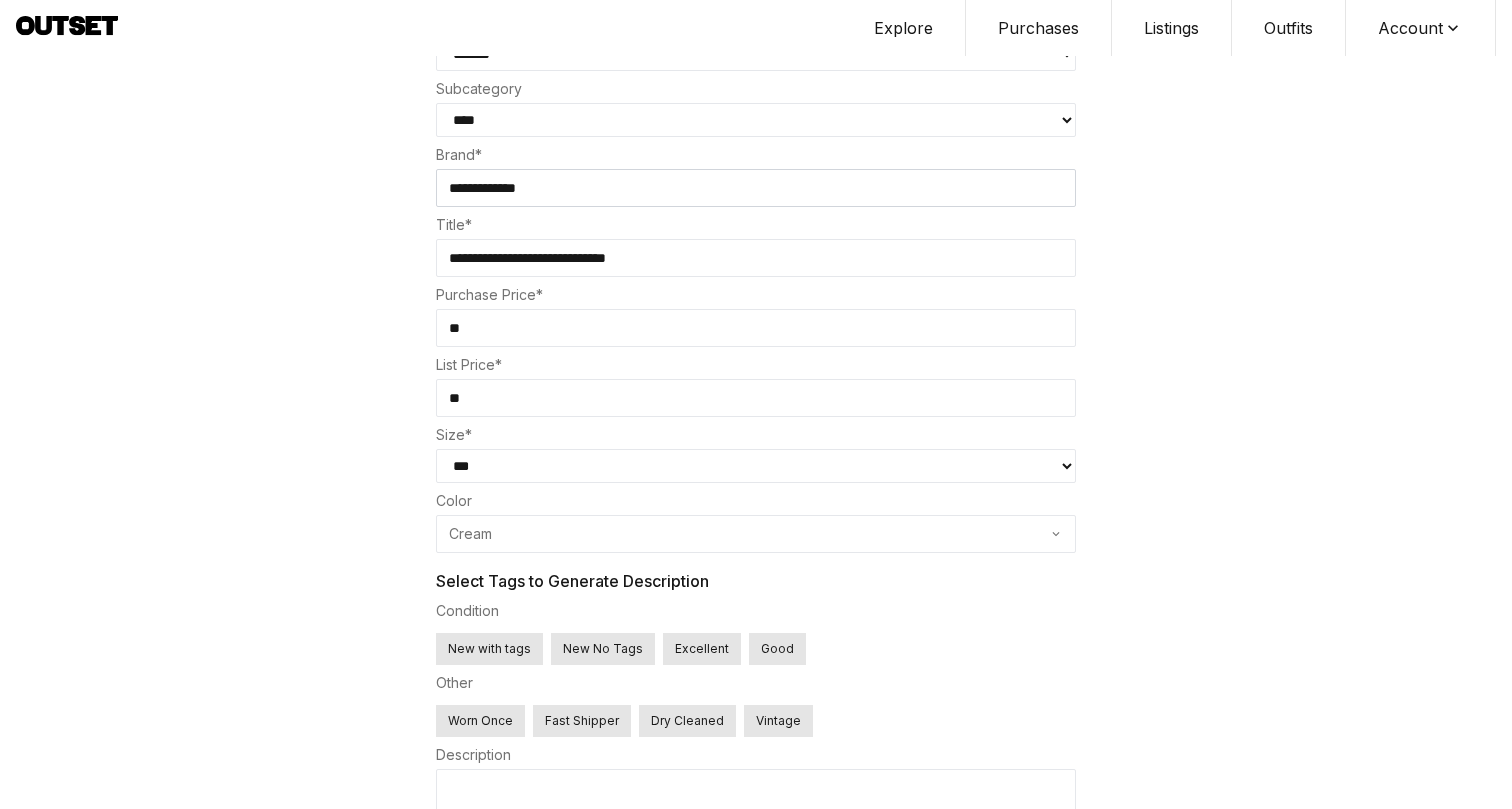 scroll, scrollTop: 886, scrollLeft: 0, axis: vertical 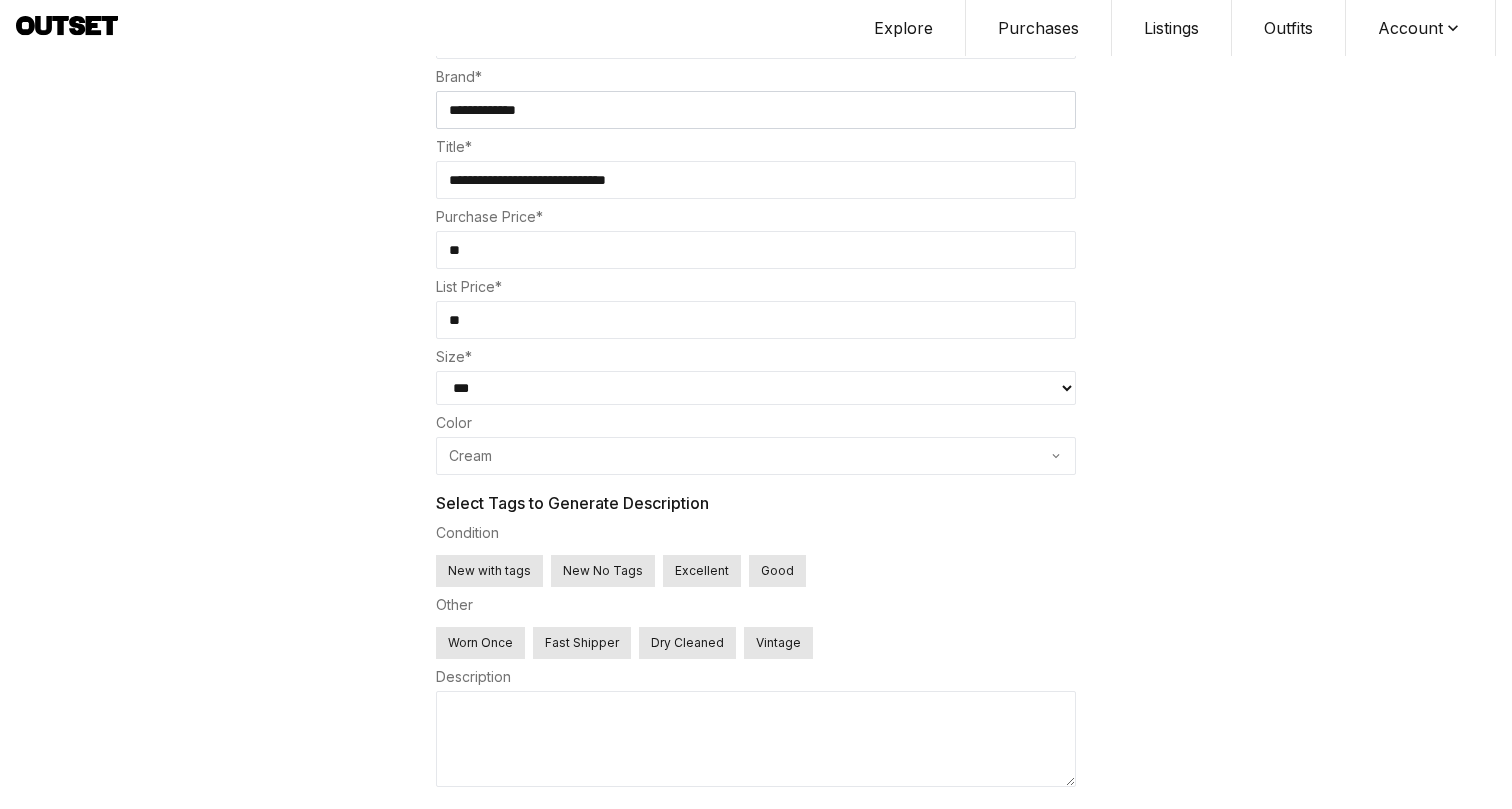 click on "New with tags" at bounding box center (489, 571) 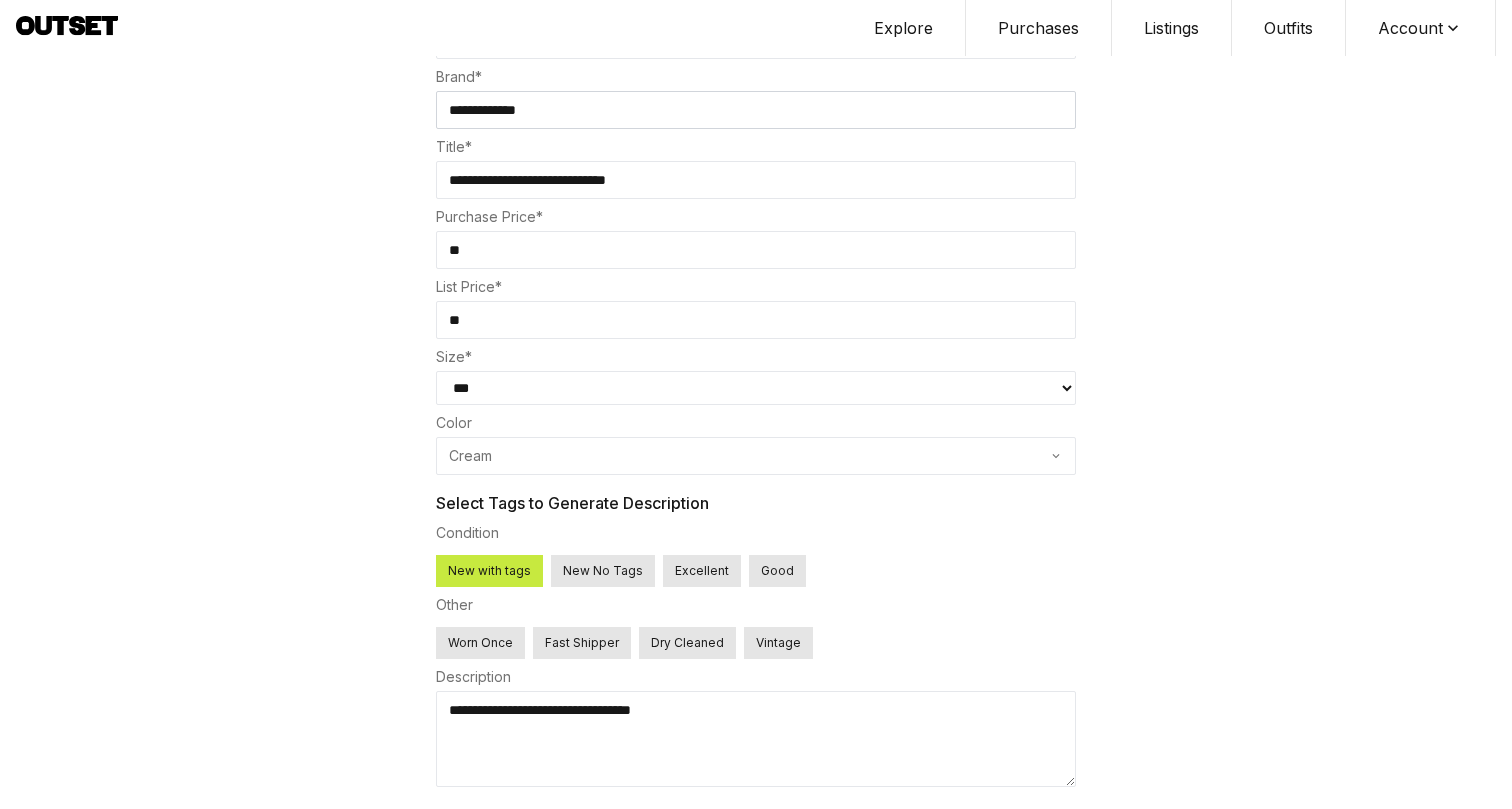 click on "**********" at bounding box center [756, 739] 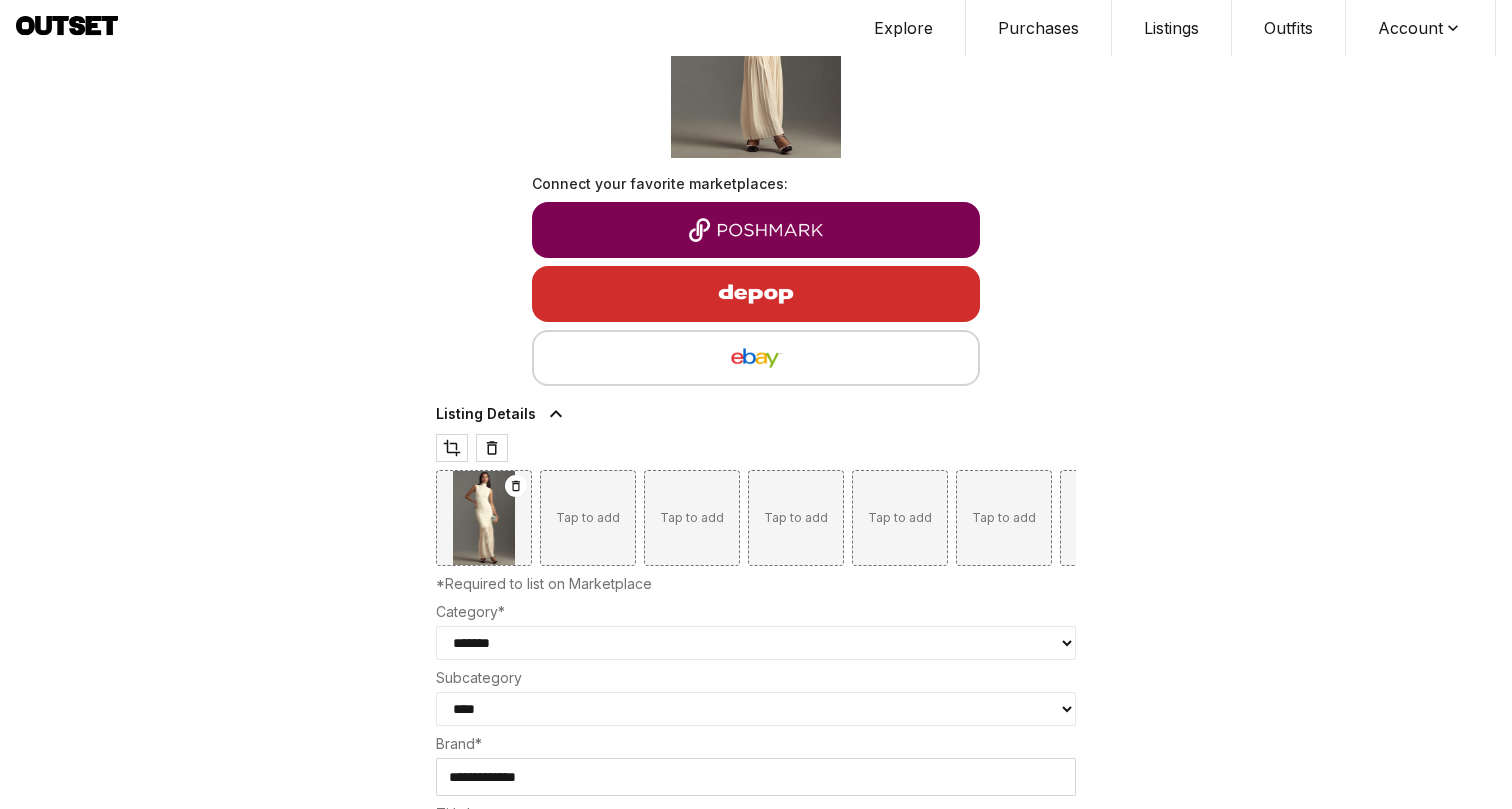 scroll, scrollTop: 0, scrollLeft: 0, axis: both 